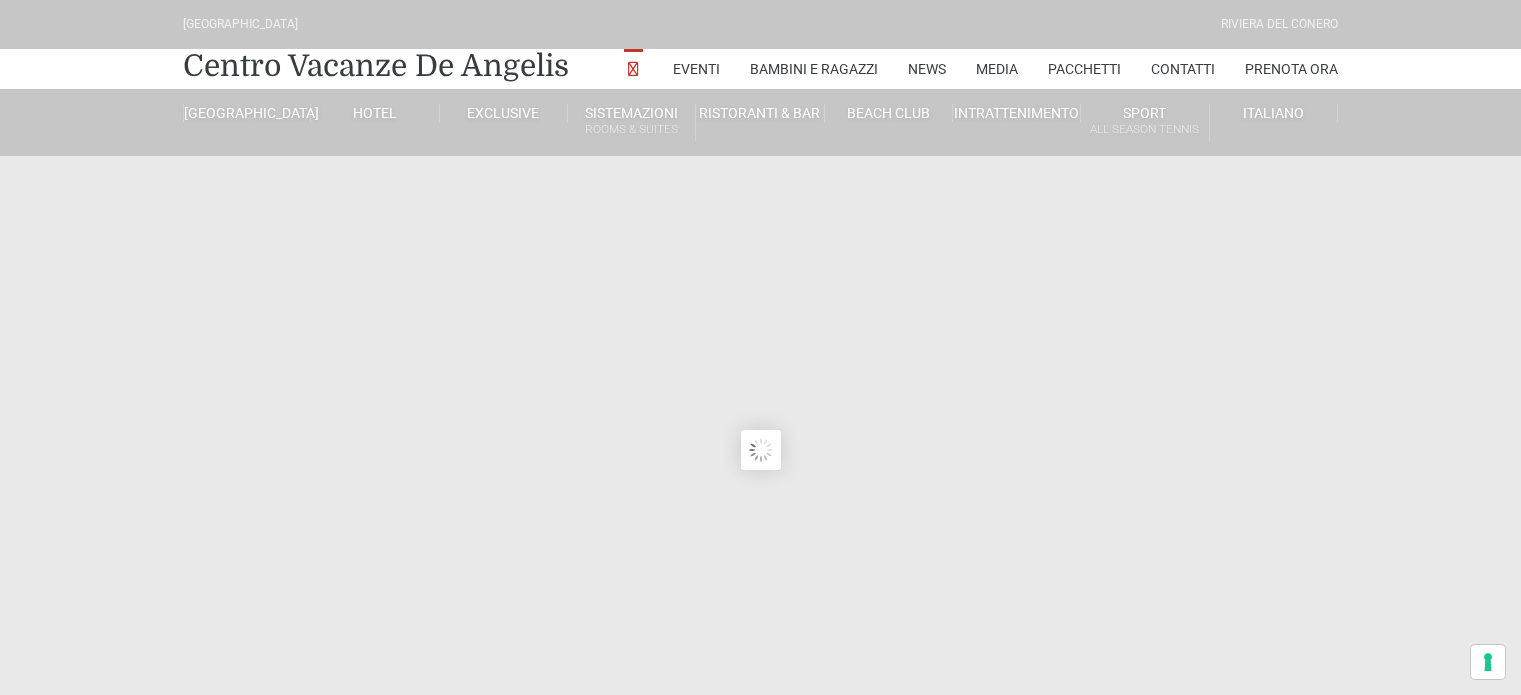 scroll, scrollTop: 0, scrollLeft: 0, axis: both 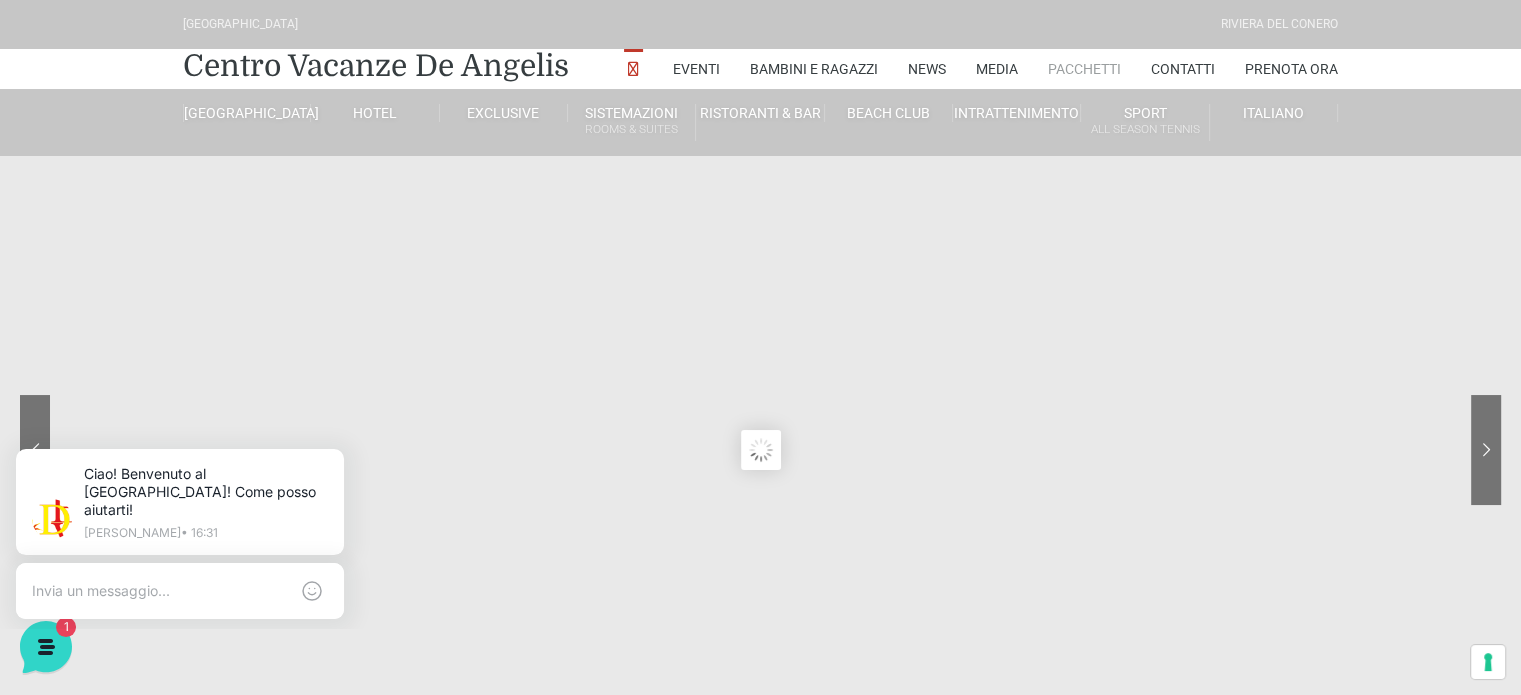 click on "Pacchetti" at bounding box center (1084, 69) 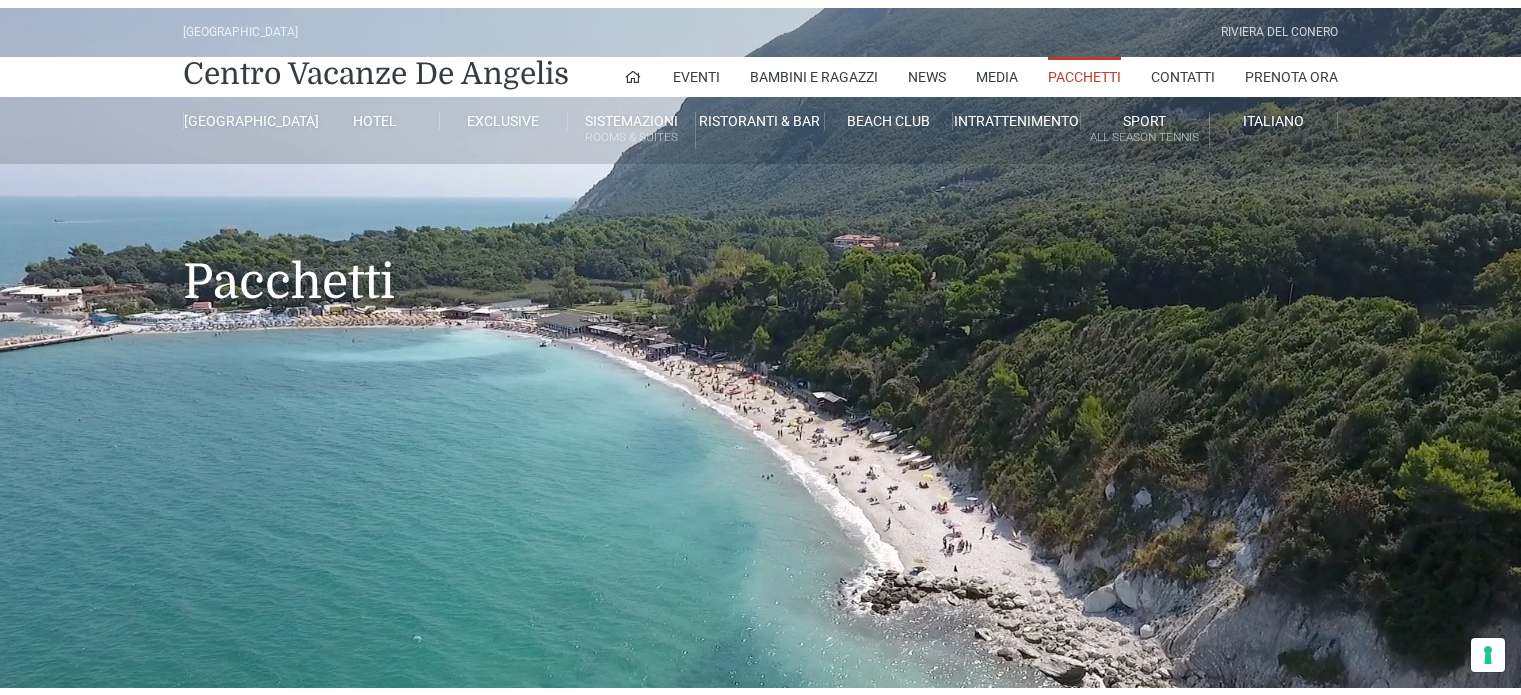 scroll, scrollTop: 0, scrollLeft: 0, axis: both 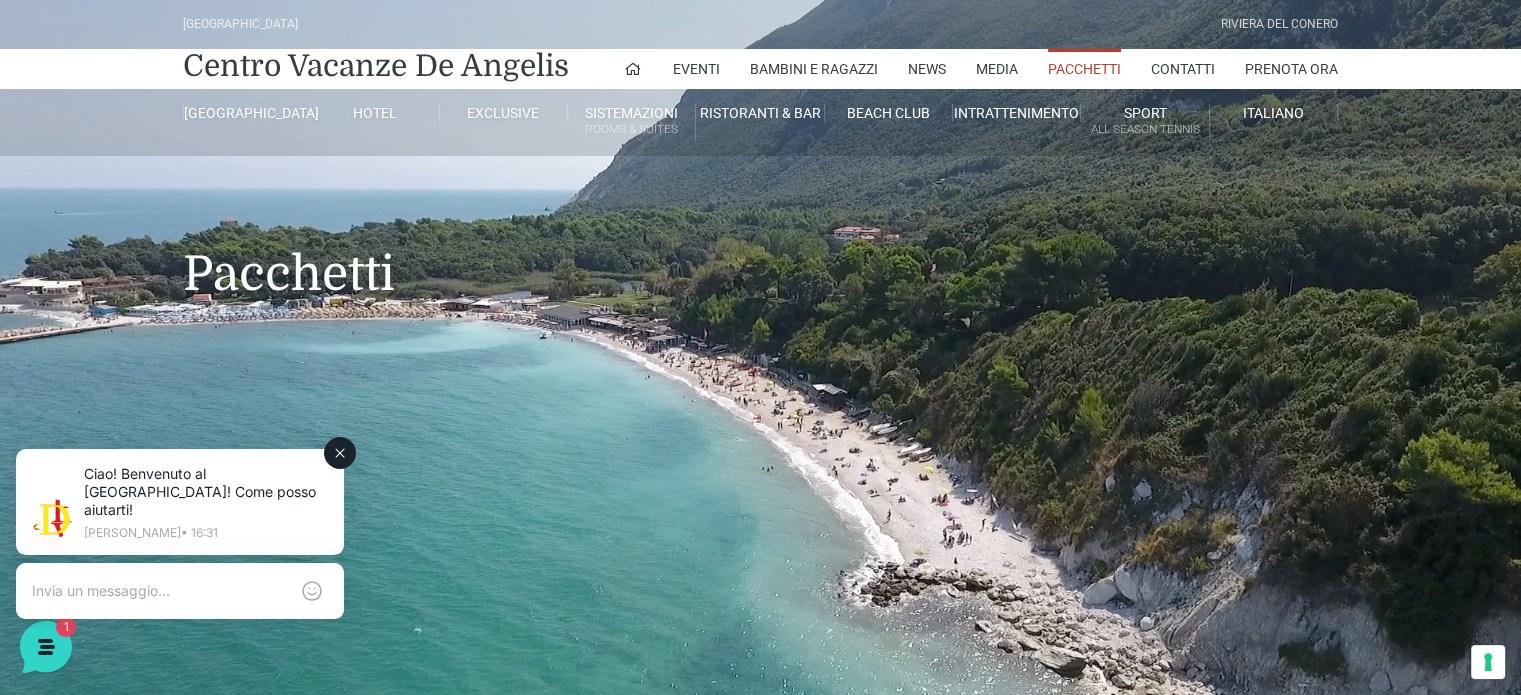 click at bounding box center (180, 591) 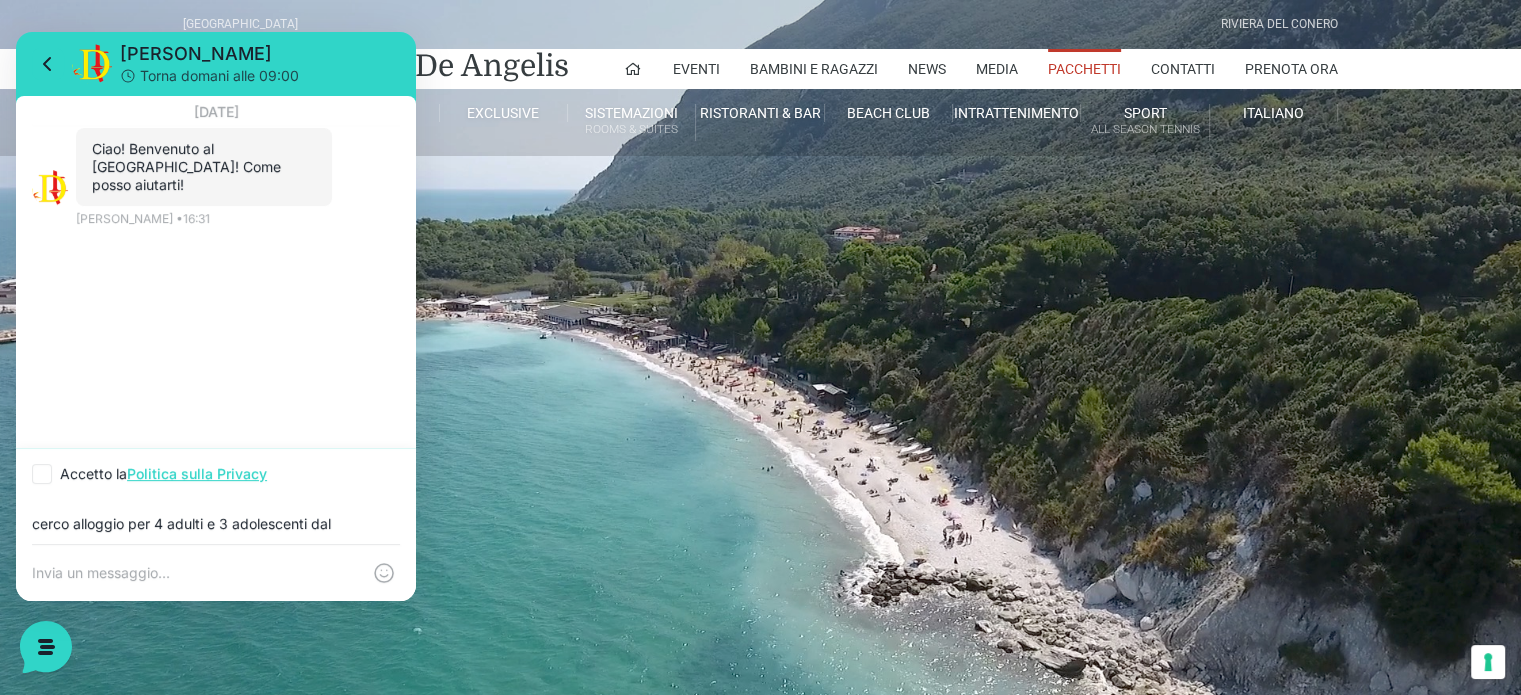 click on "cerco alloggio per 4 adulti e 3 adolescenti dal" at bounding box center [216, 524] 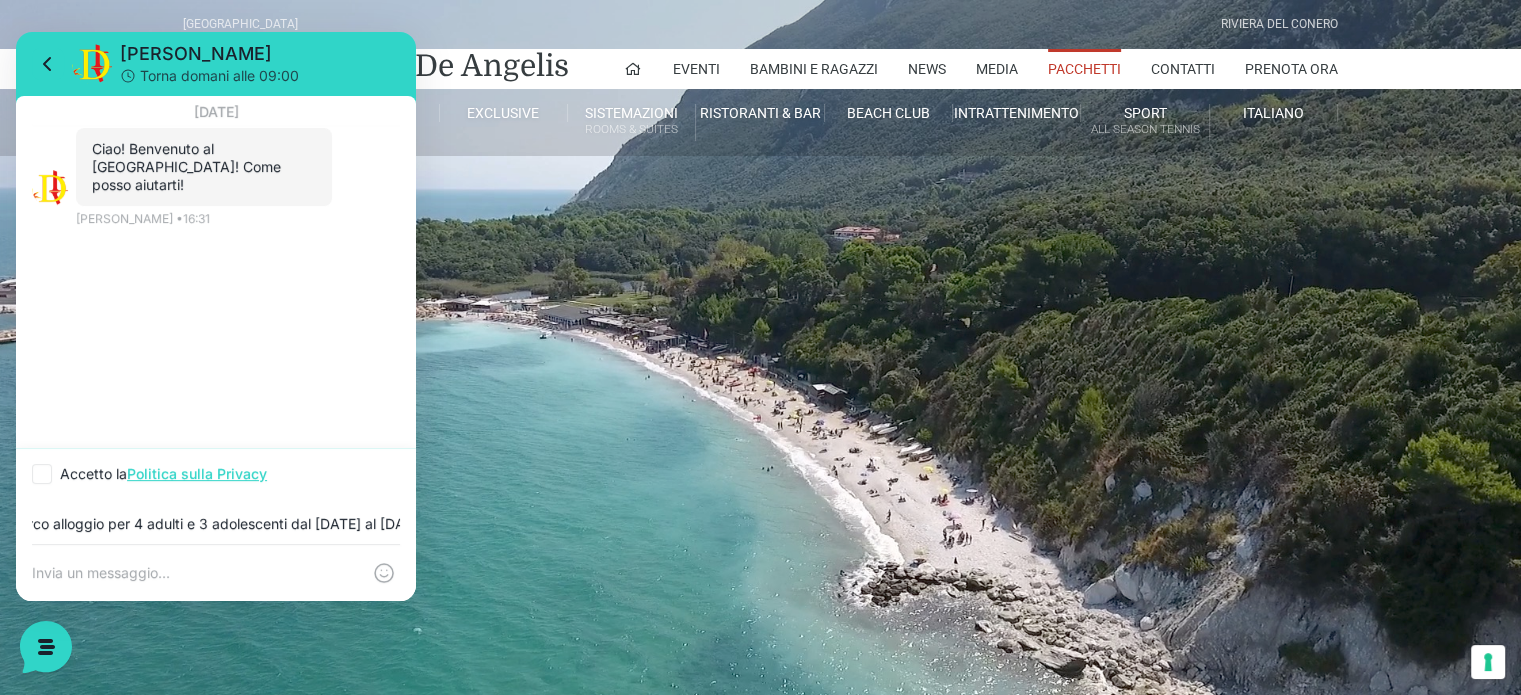 scroll, scrollTop: 0, scrollLeft: 28, axis: horizontal 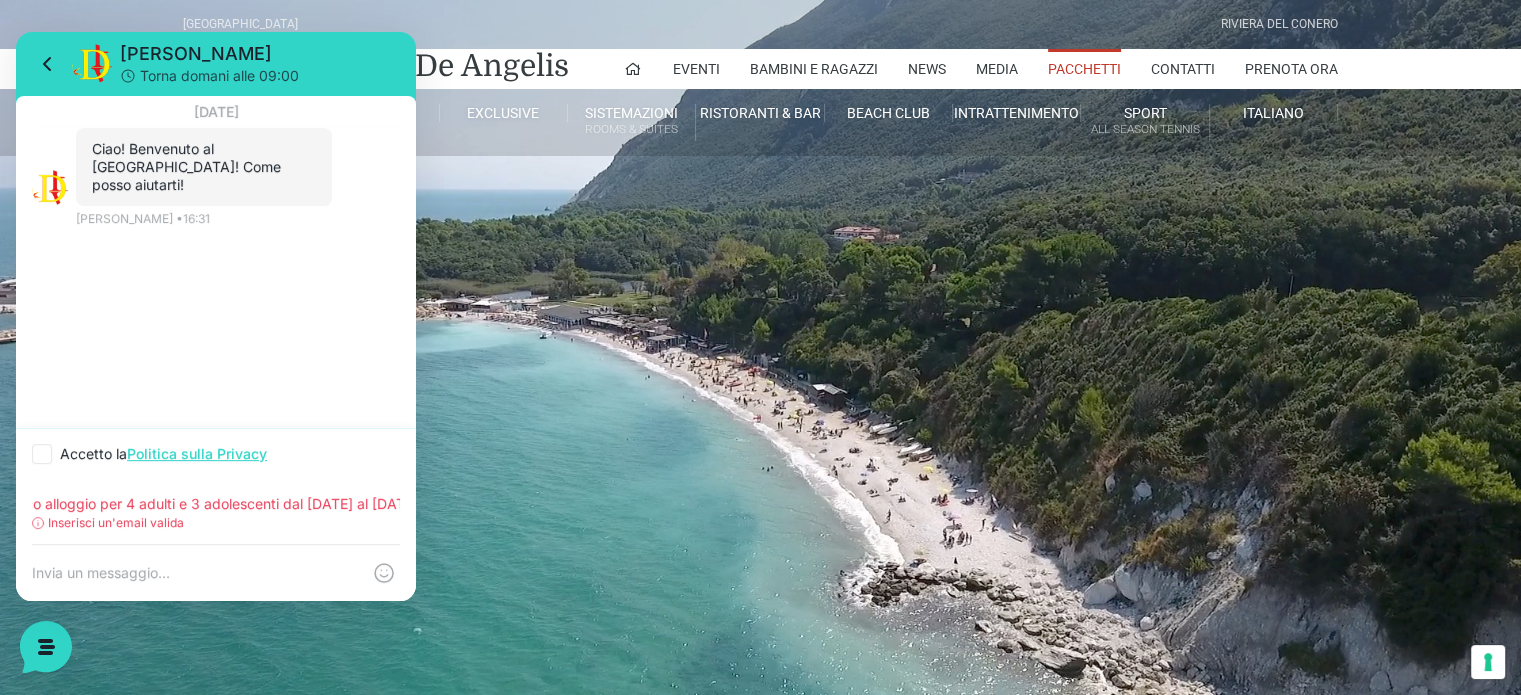 type on "cerco alloggio per 4 adulti e 3 adolescenti dal 9 al 16 agosto" 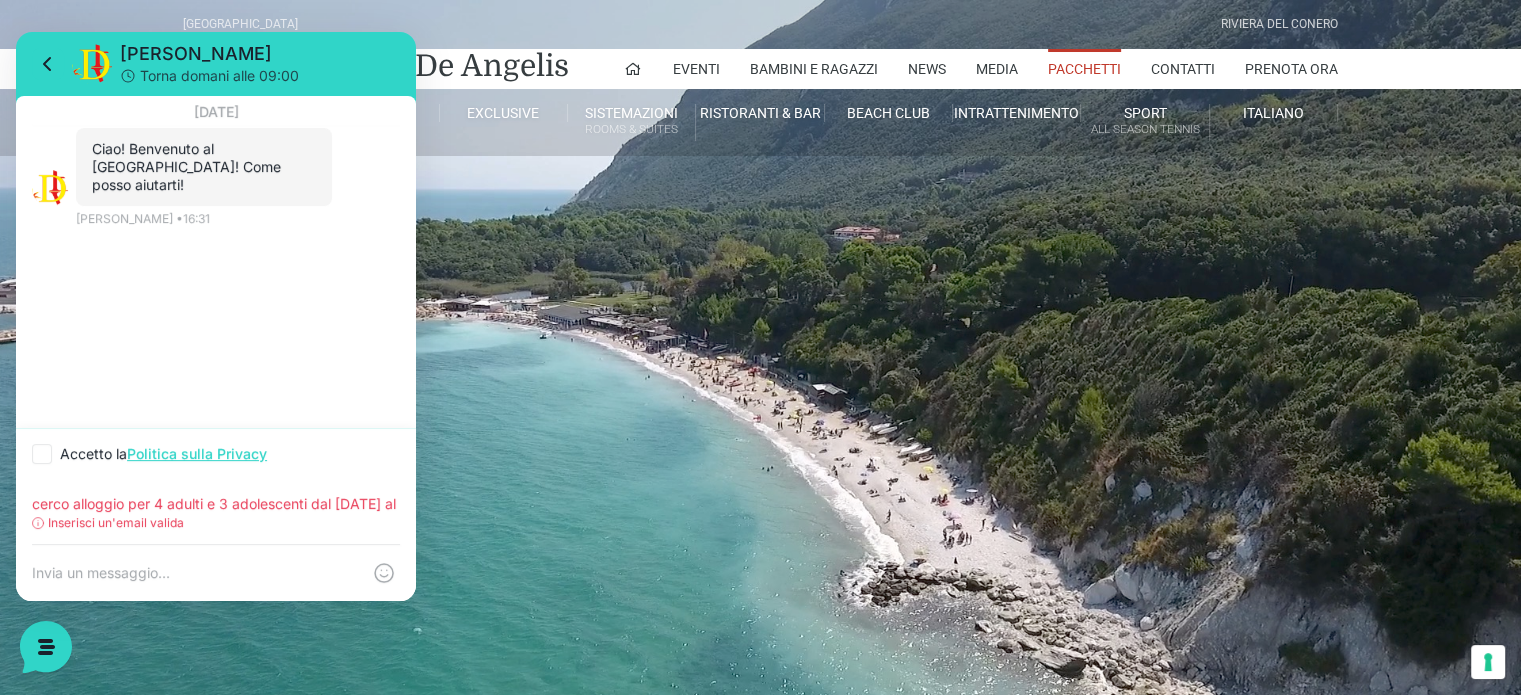 click on "Politica sulla Privacy" at bounding box center [197, 453] 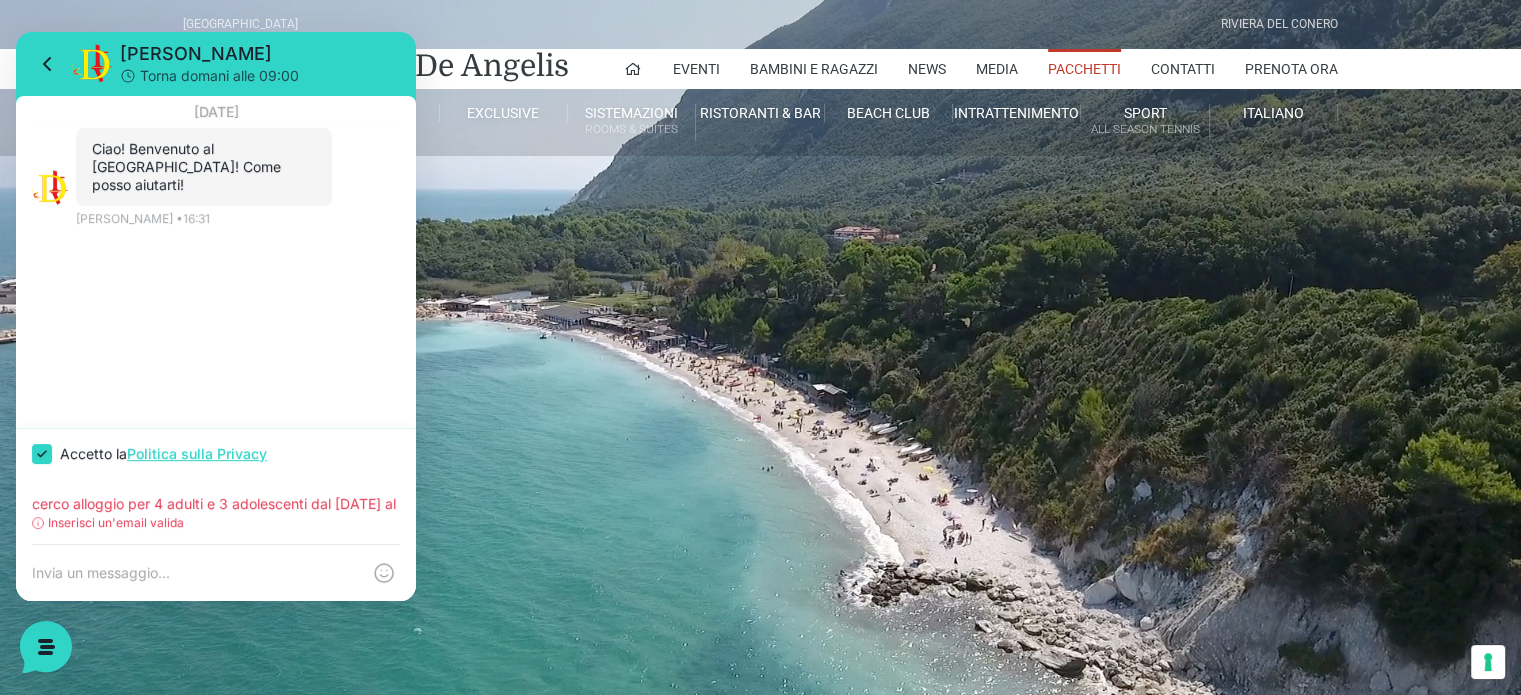 checkbox on "true" 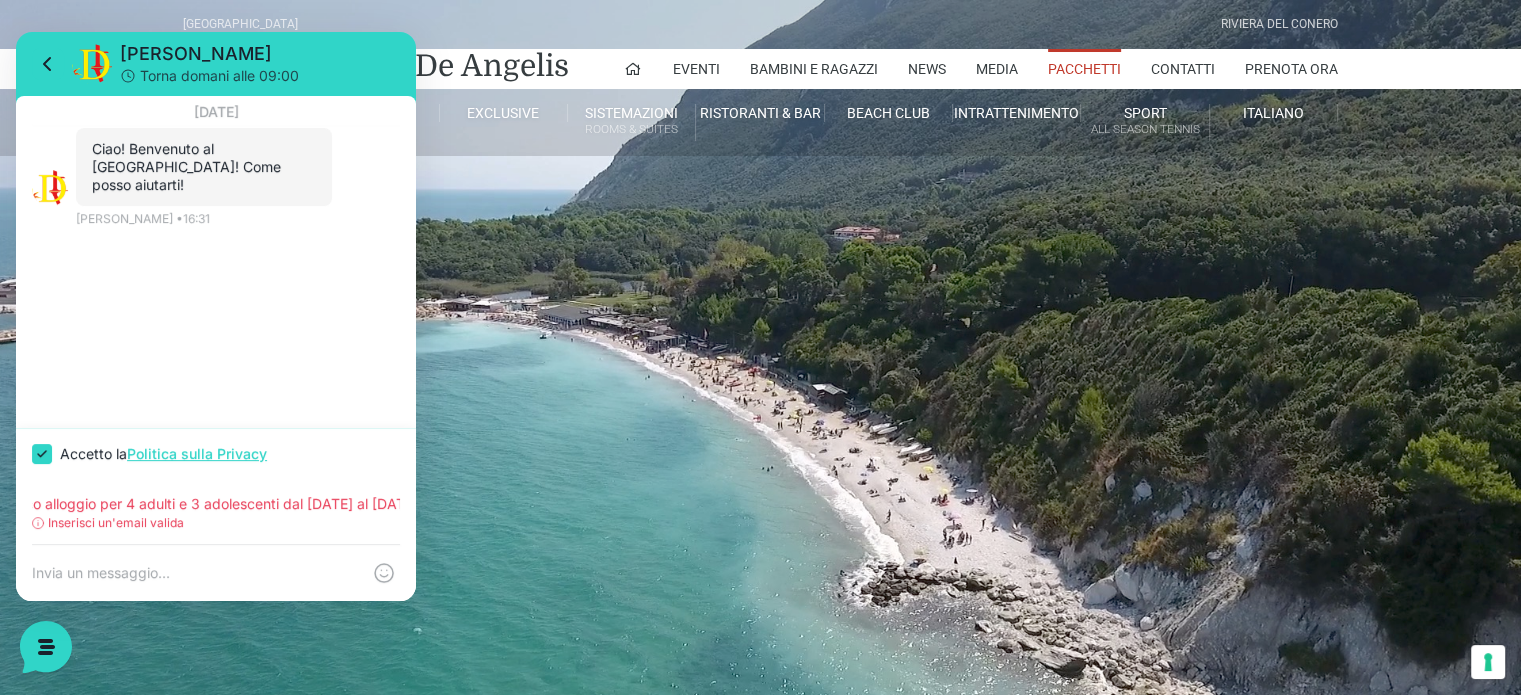drag, startPoint x: 33, startPoint y: 502, endPoint x: 413, endPoint y: 517, distance: 380.29593 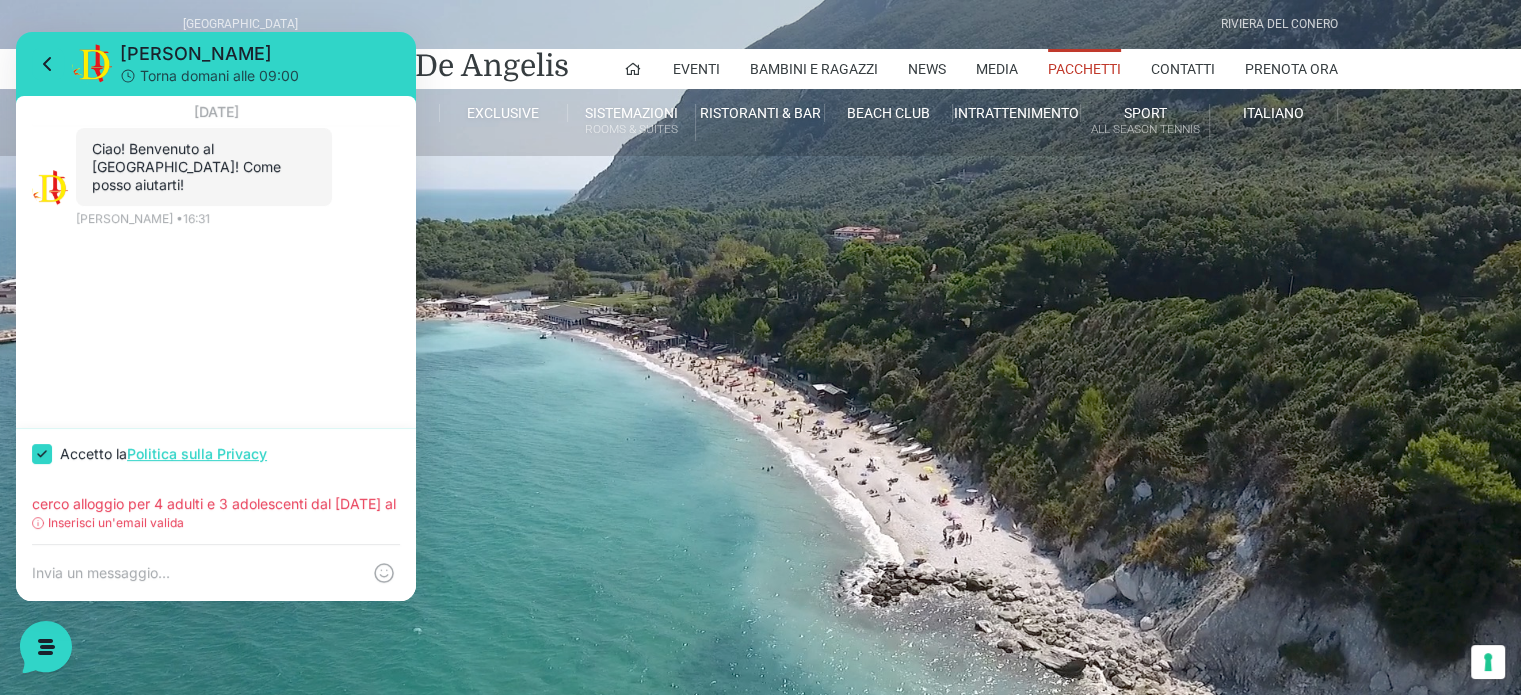 click at bounding box center (216, 573) 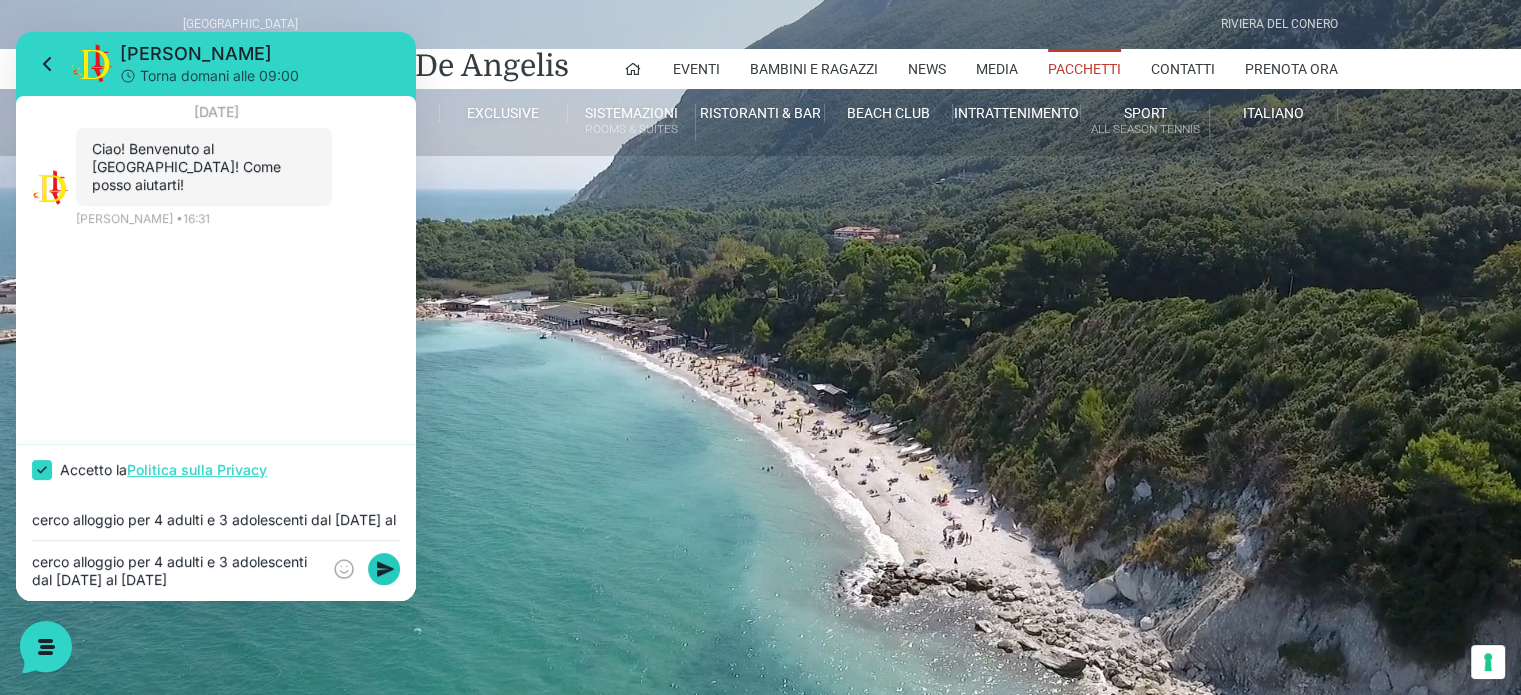 click 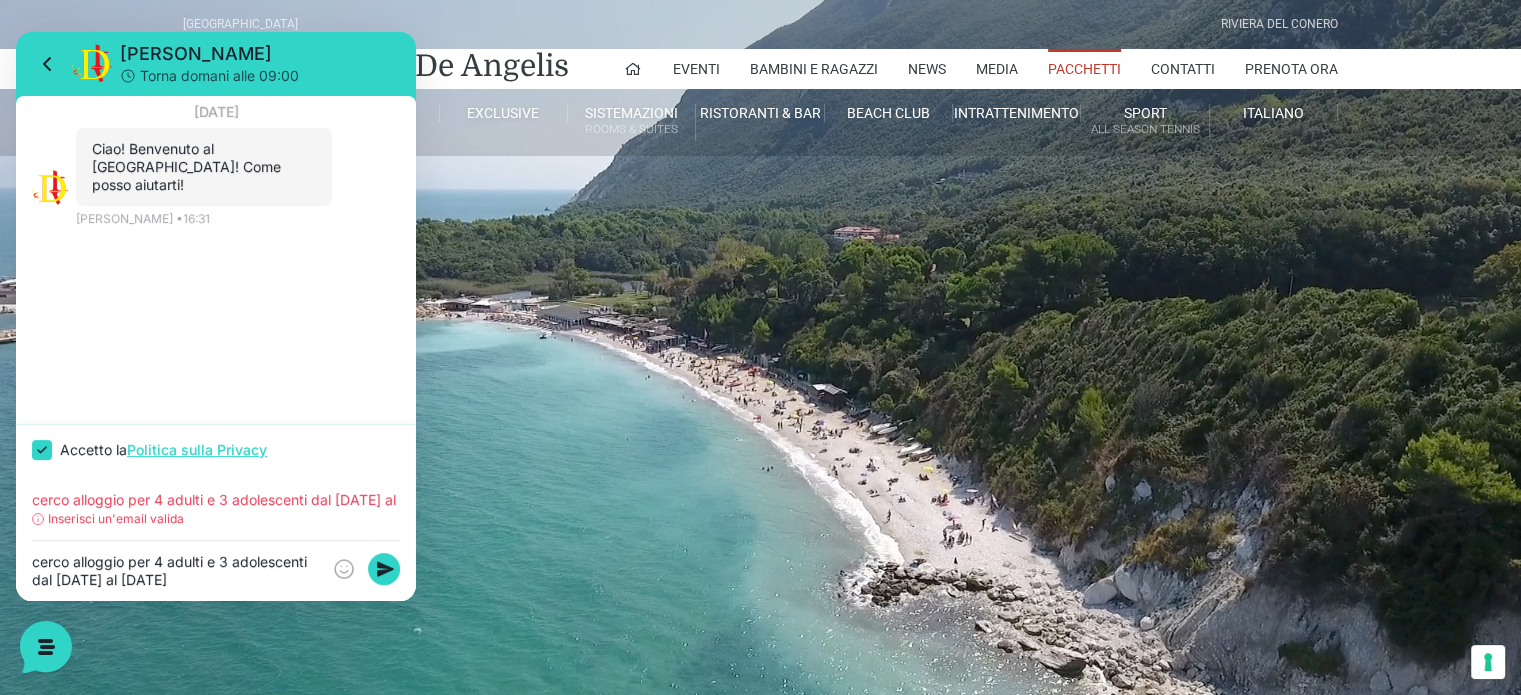 click on "cerco alloggio per 4 adulti e 3 adolescenti dal 9 al 16 agosto" at bounding box center (176, 571) 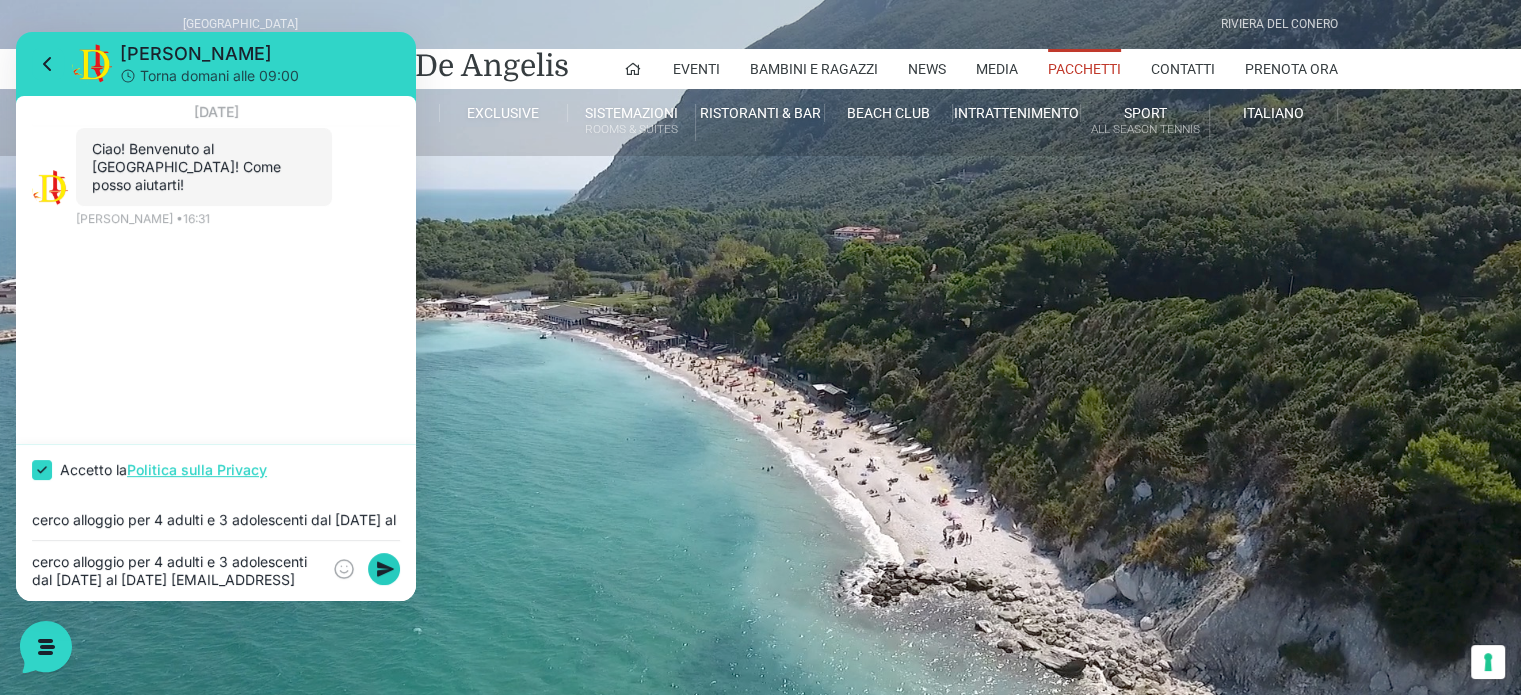 type on "cerco alloggio per 4 adulti e 3 adolescenti dal 9 al 16 agosto giulymc74@gmail.com" 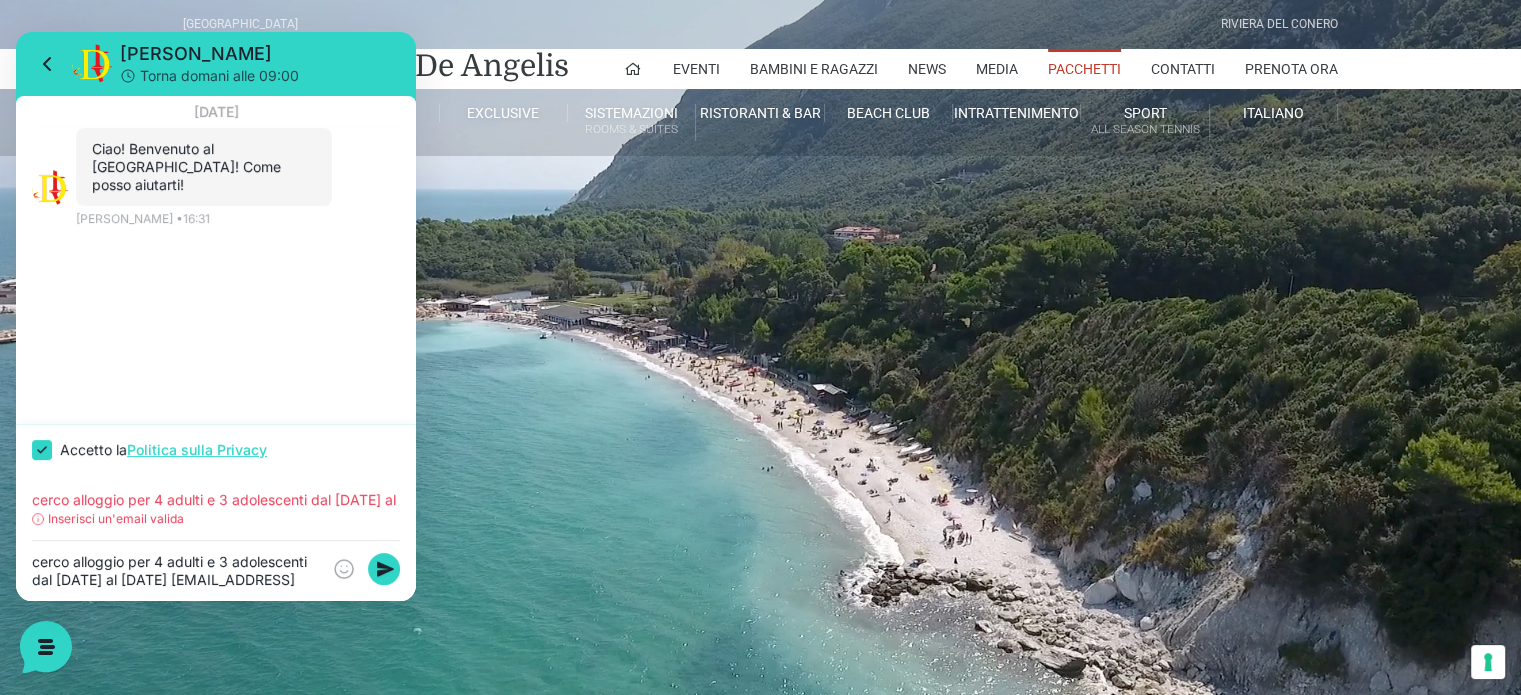 click on "Jerry •  16:31" at bounding box center [238, 219] 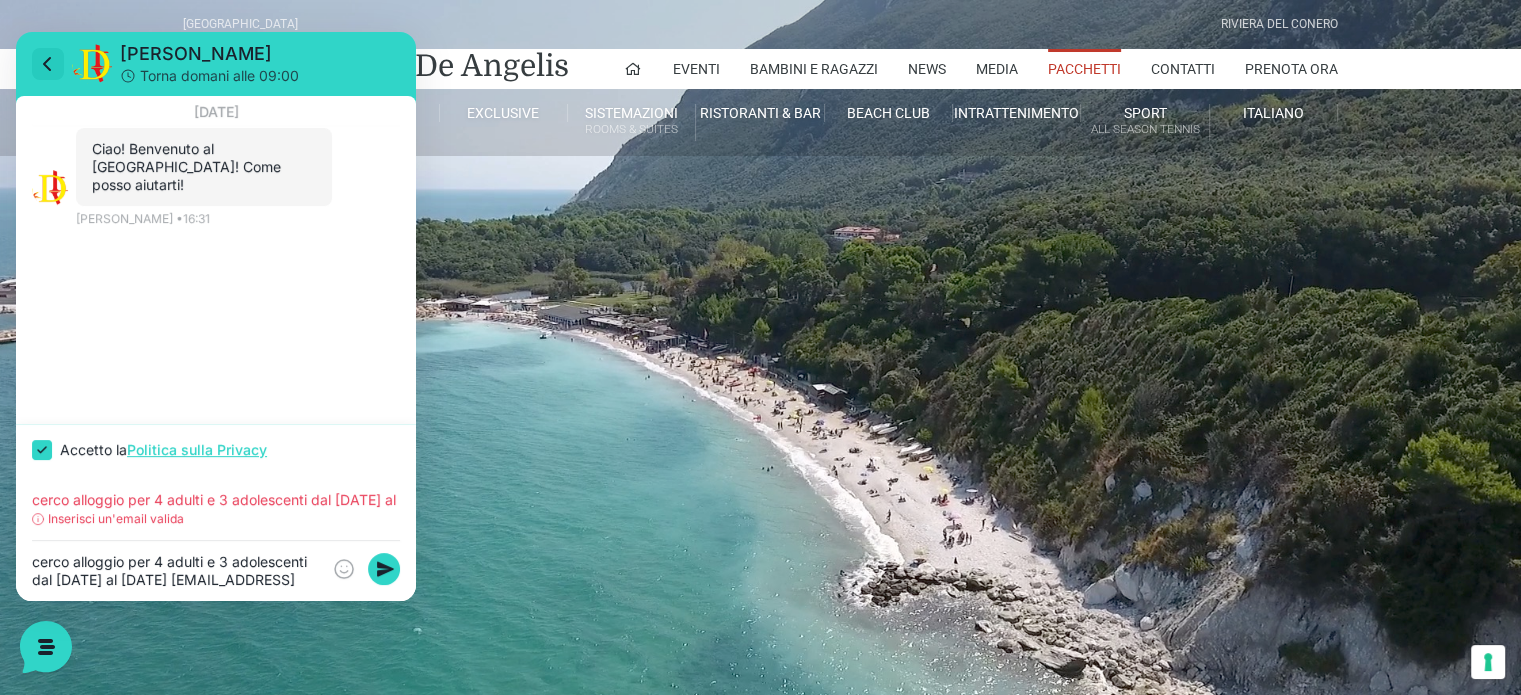 click 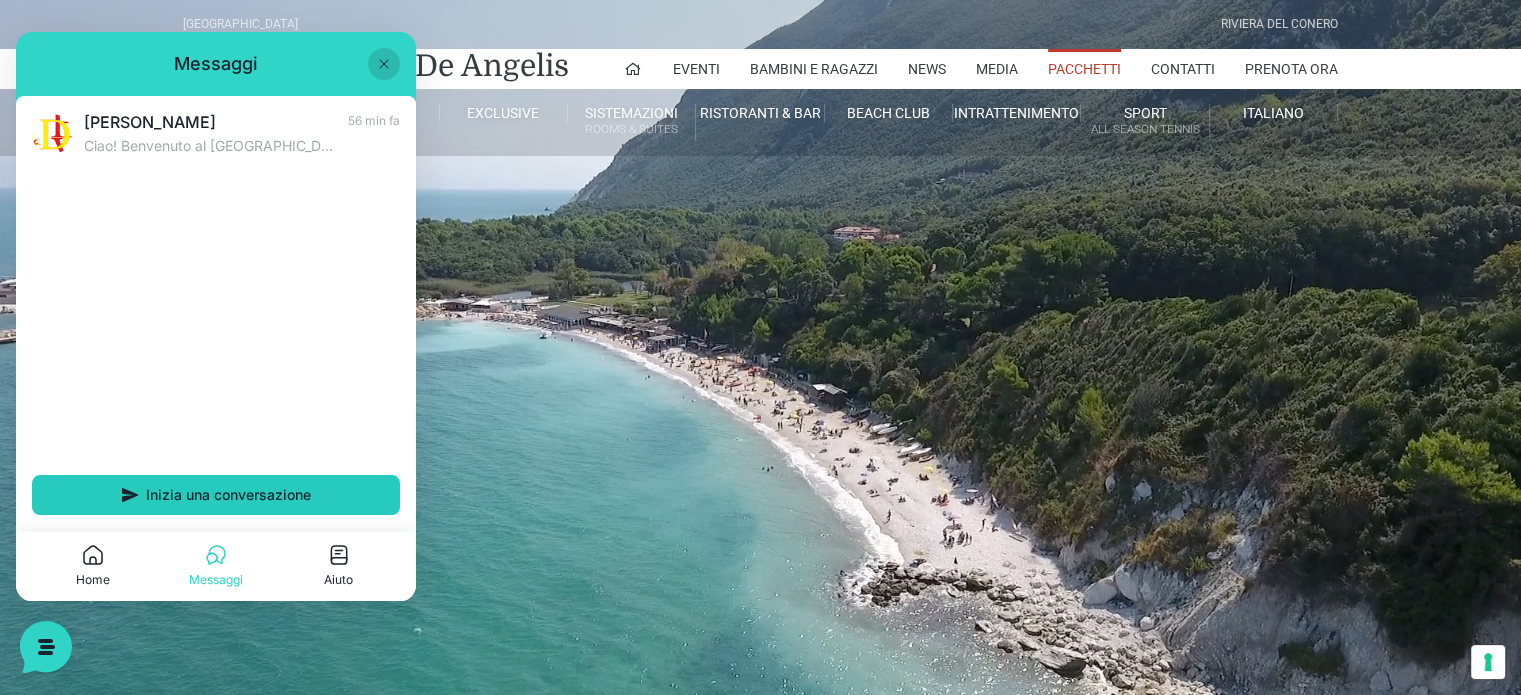 click on "Inizia una conversazione" at bounding box center (228, 495) 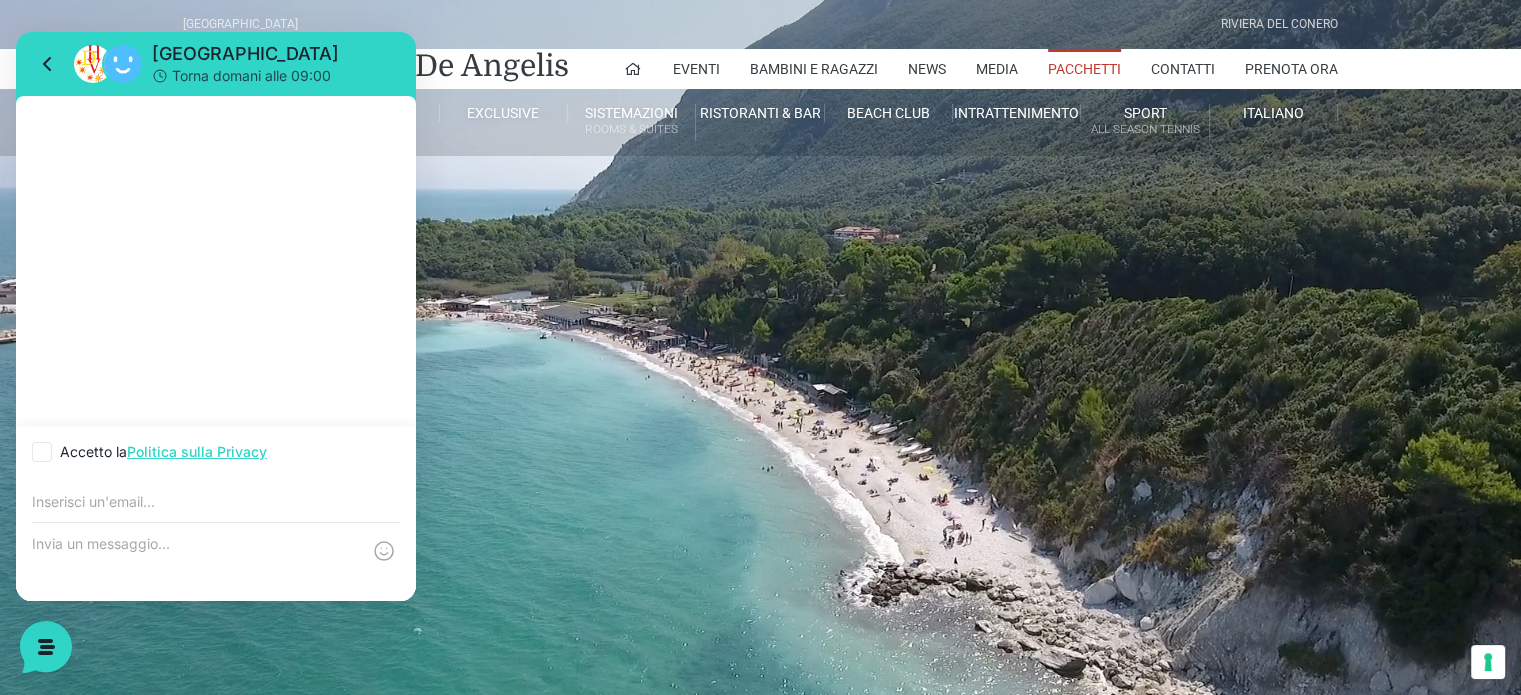 click 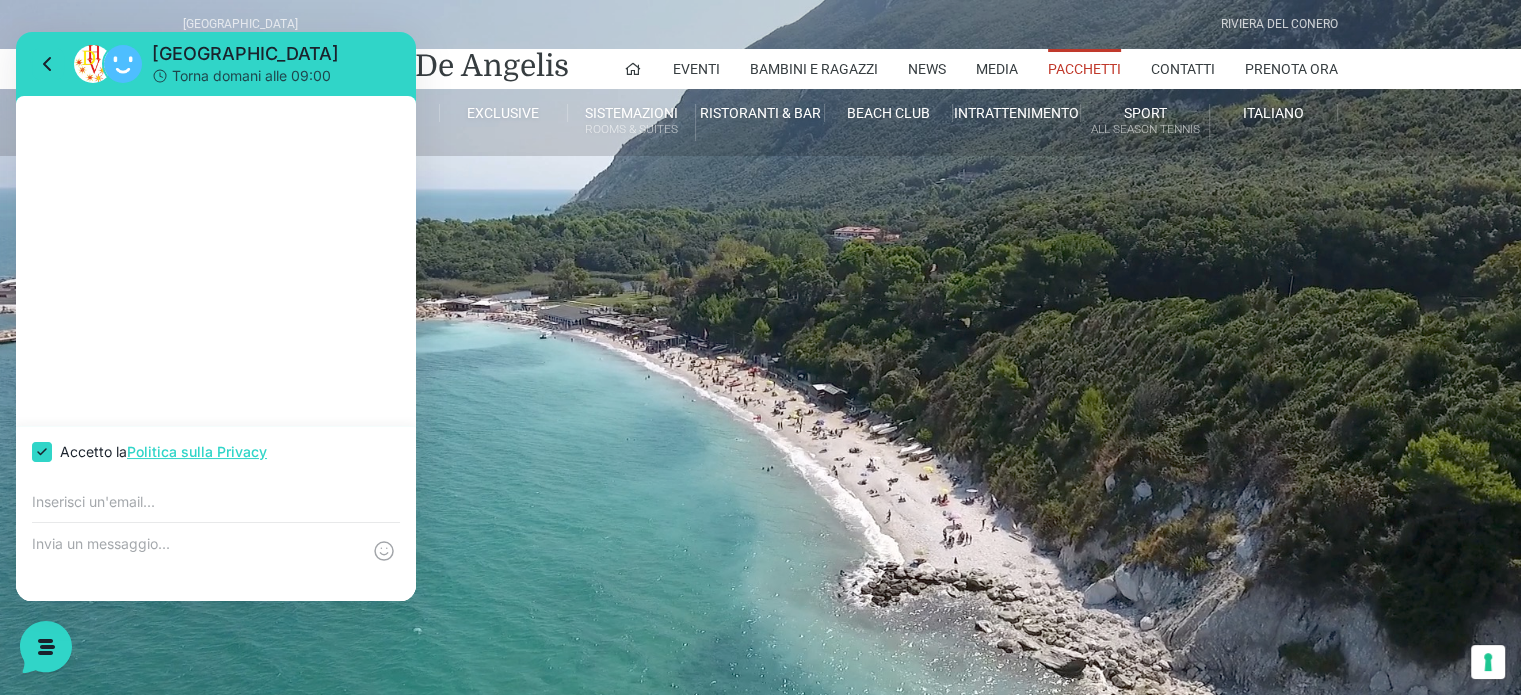 checkbox on "true" 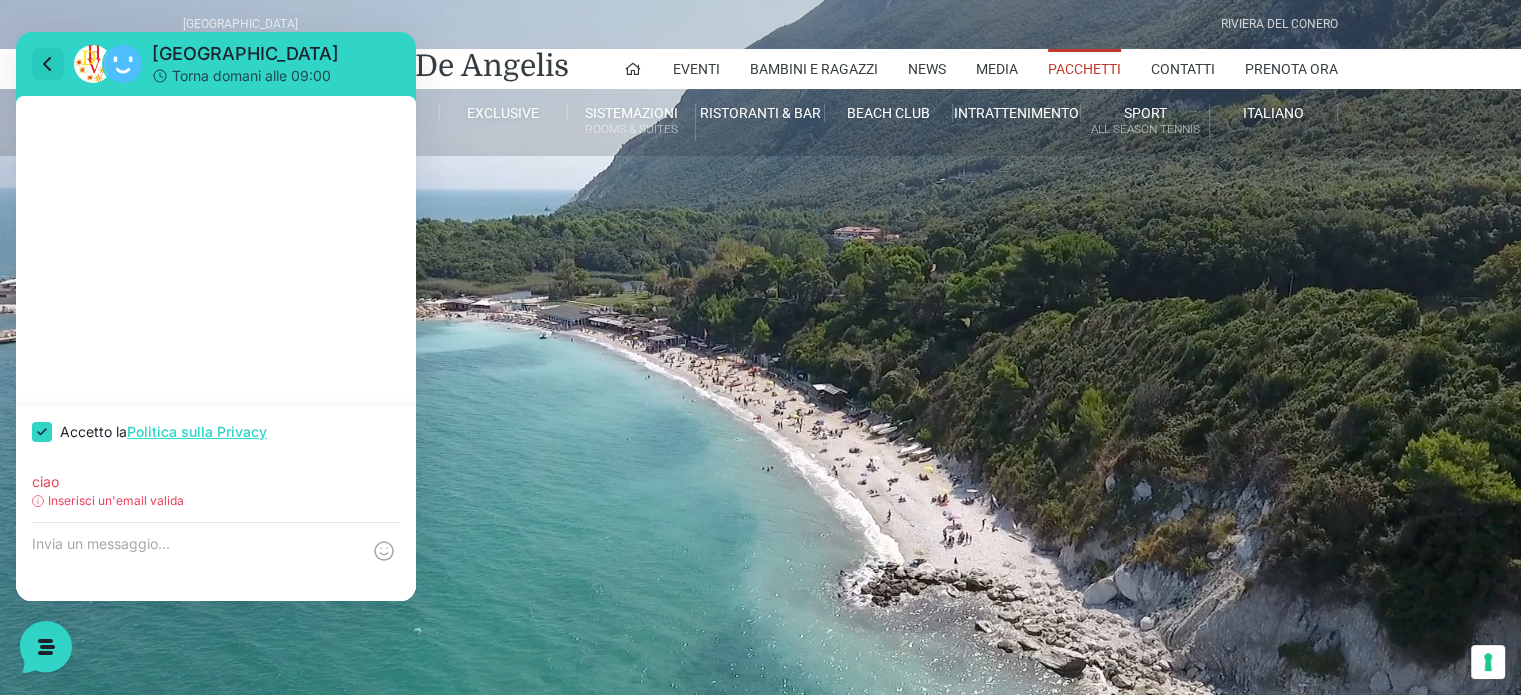 type on "ciao" 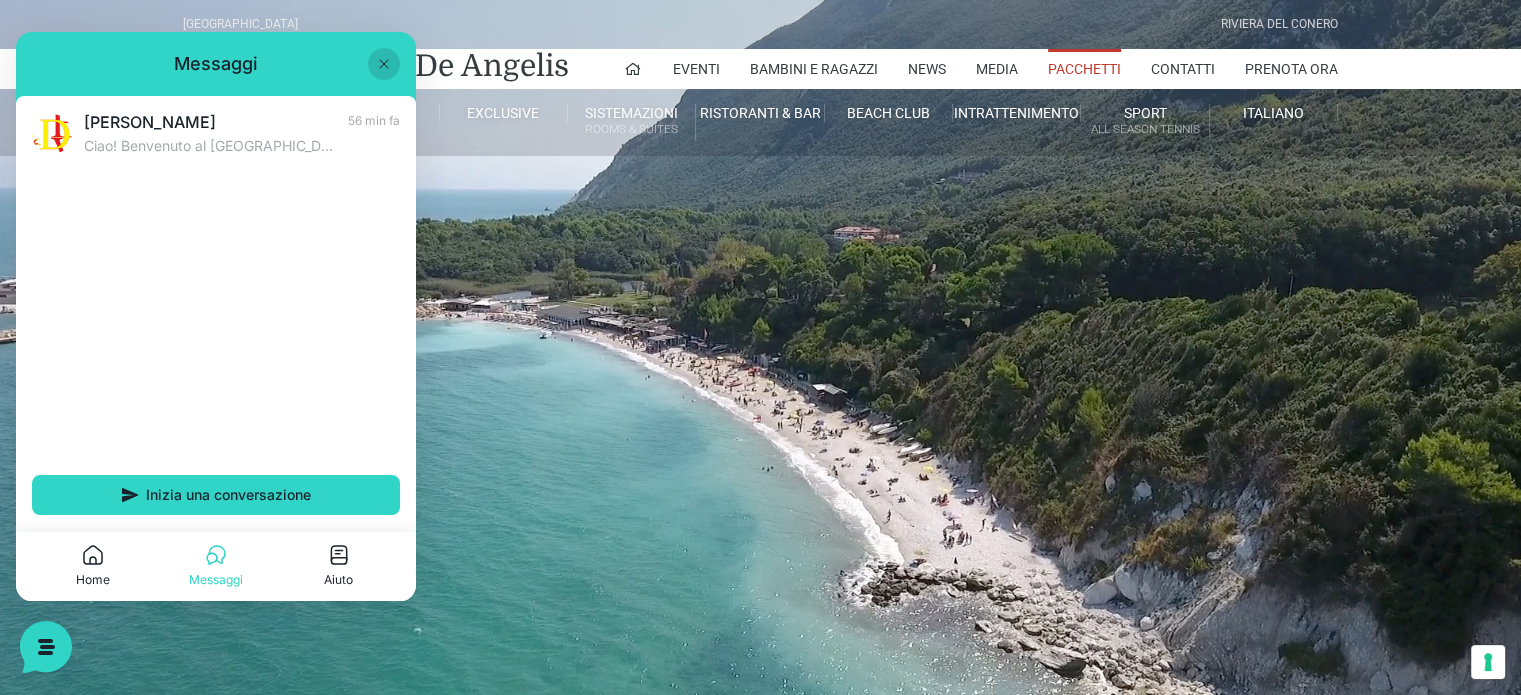 click 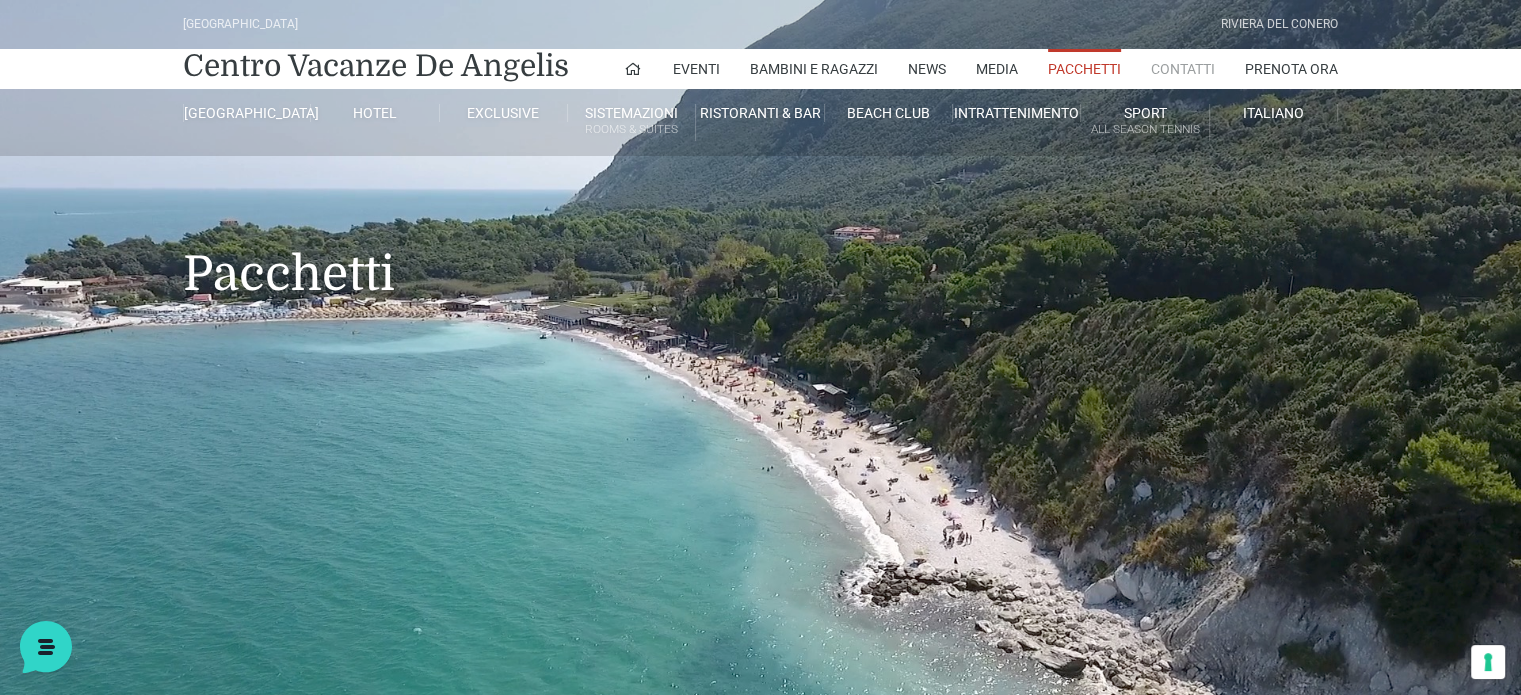 click on "Contatti" at bounding box center (1183, 69) 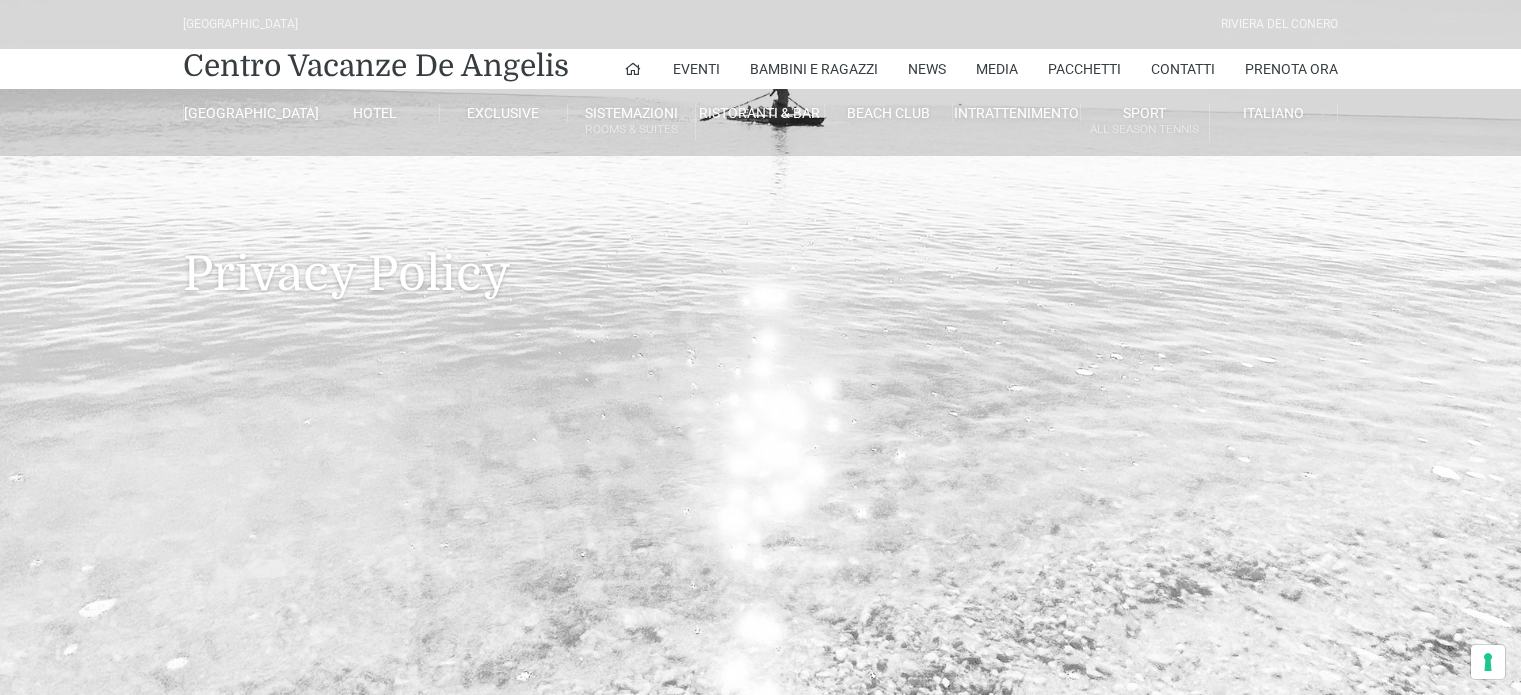 scroll, scrollTop: 0, scrollLeft: 0, axis: both 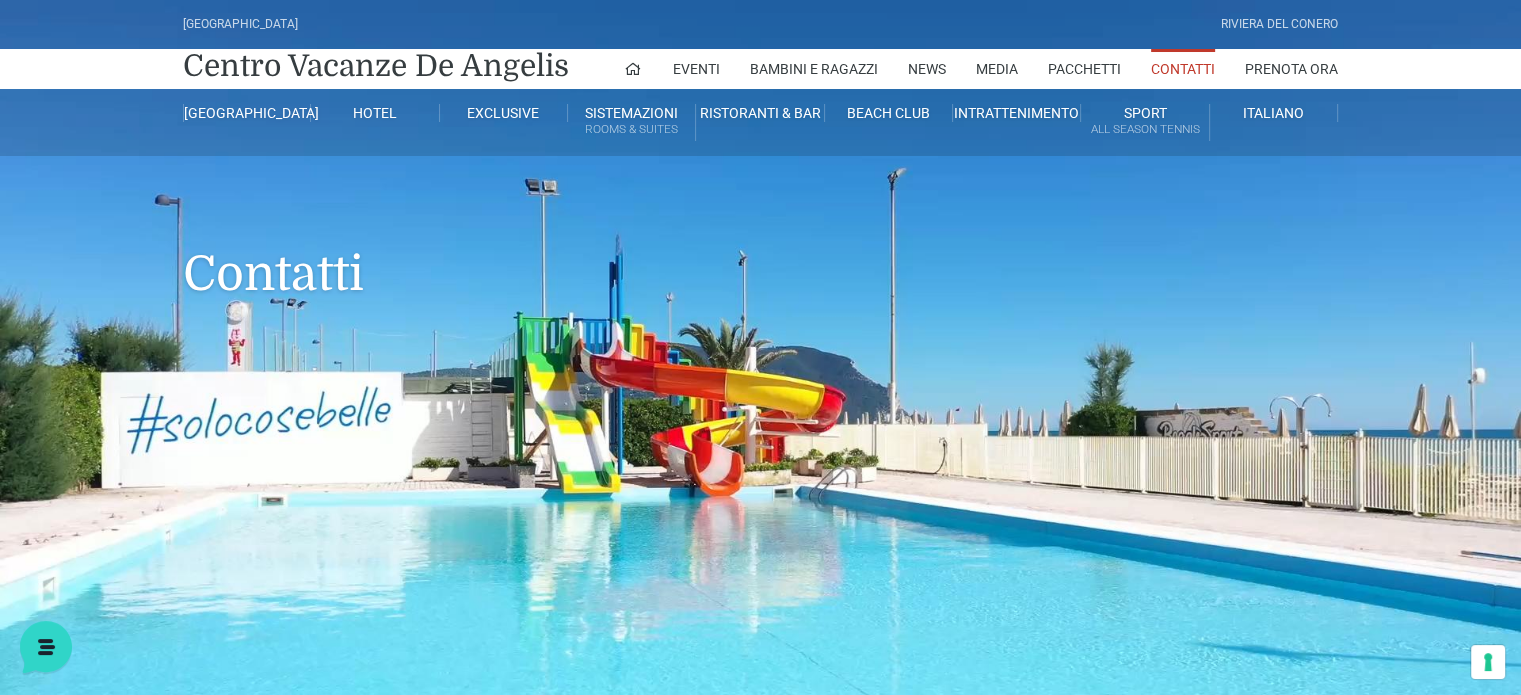 drag, startPoint x: 1531, startPoint y: 32, endPoint x: 1520, endPoint y: 7, distance: 27.313 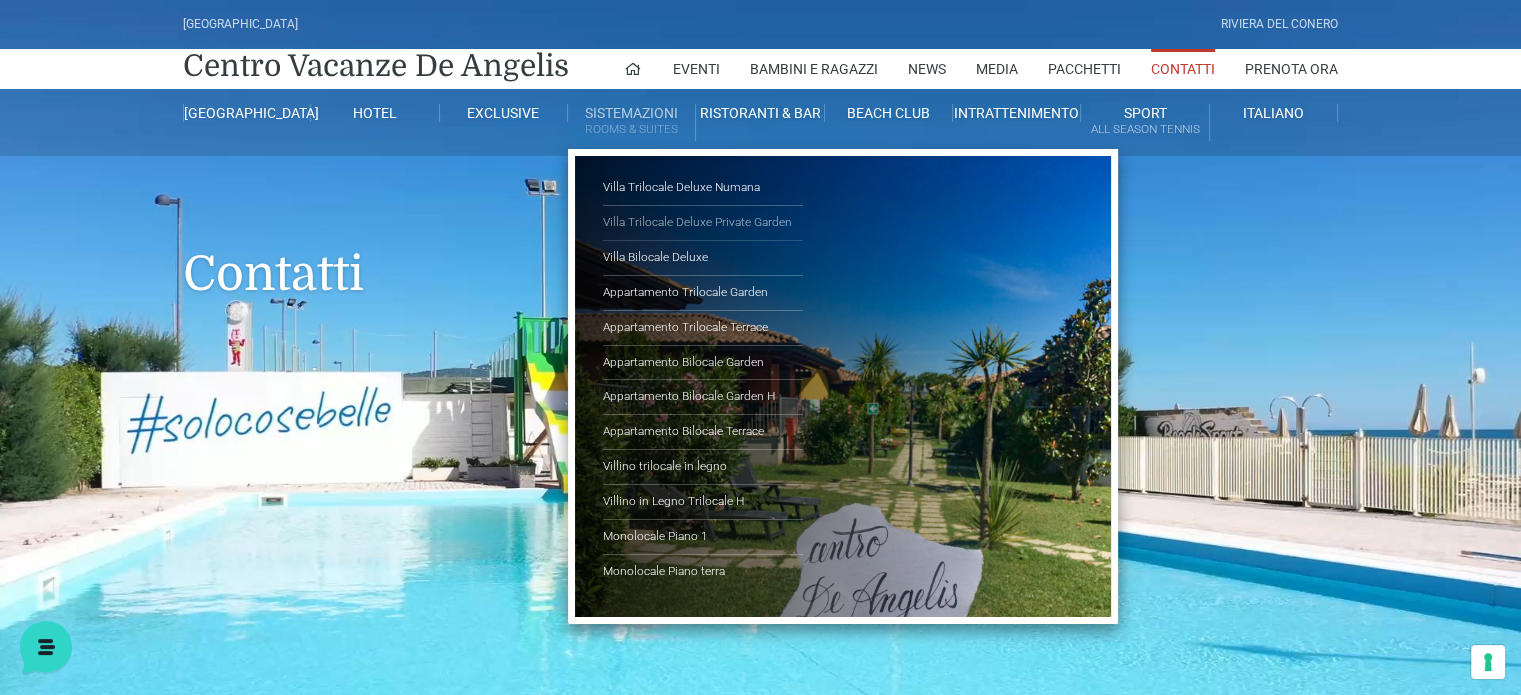 click on "Villa Trilocale Deluxe Private Garden" at bounding box center (703, 223) 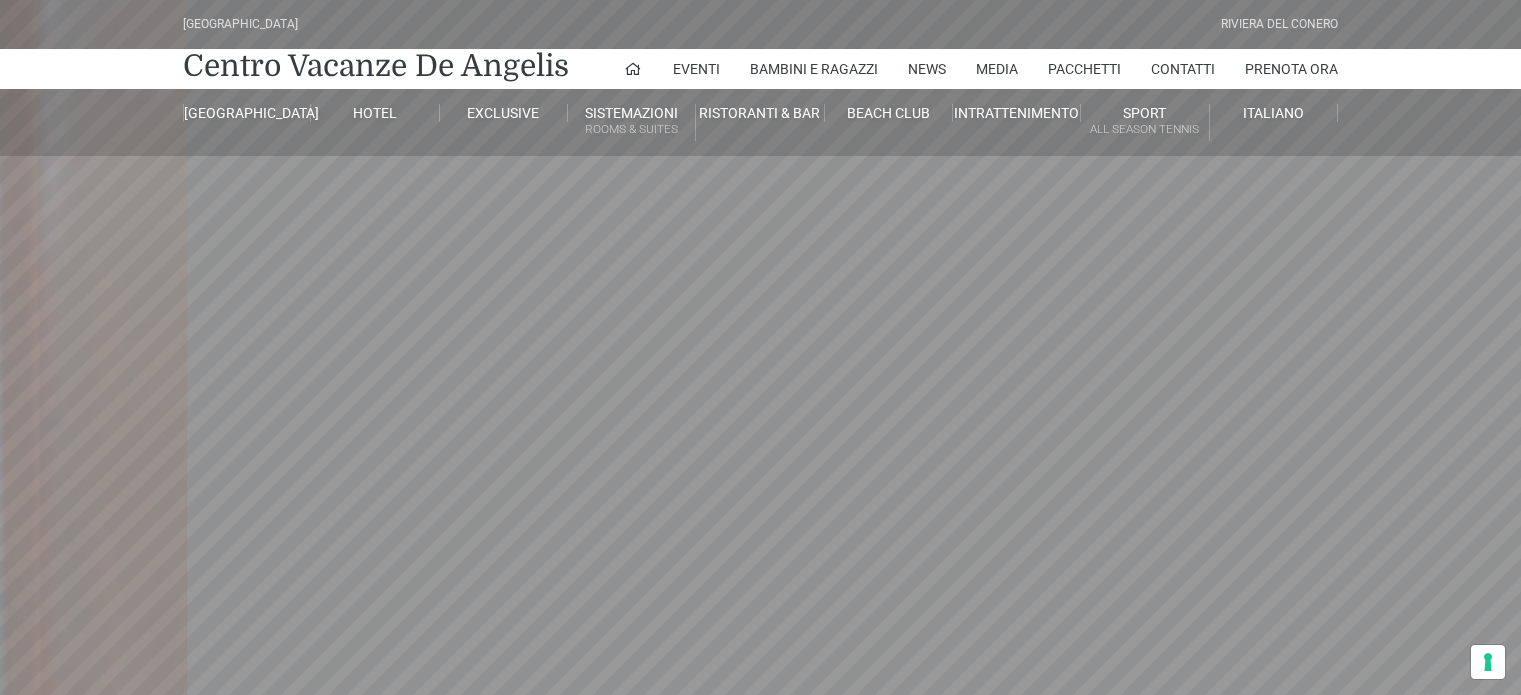 scroll, scrollTop: 0, scrollLeft: 0, axis: both 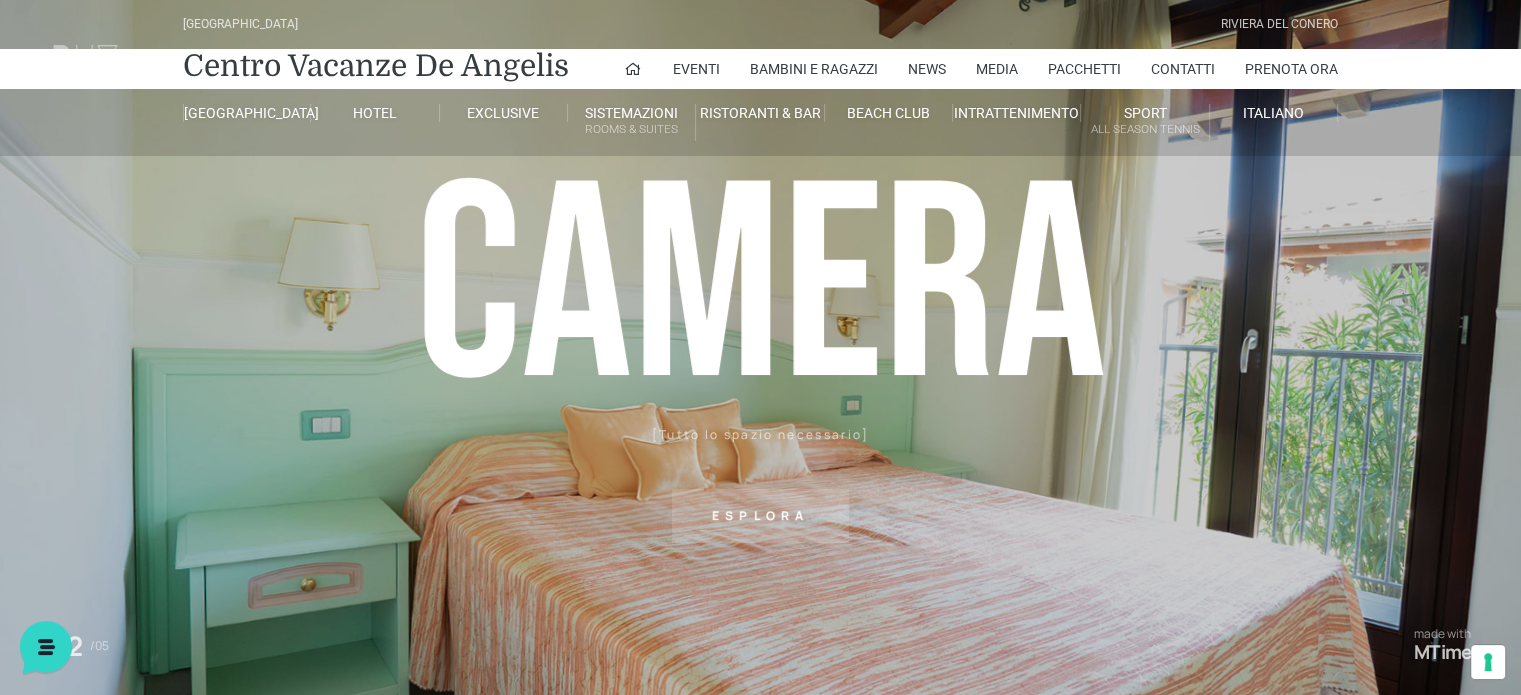 click on "Esplora" at bounding box center [760, 516] 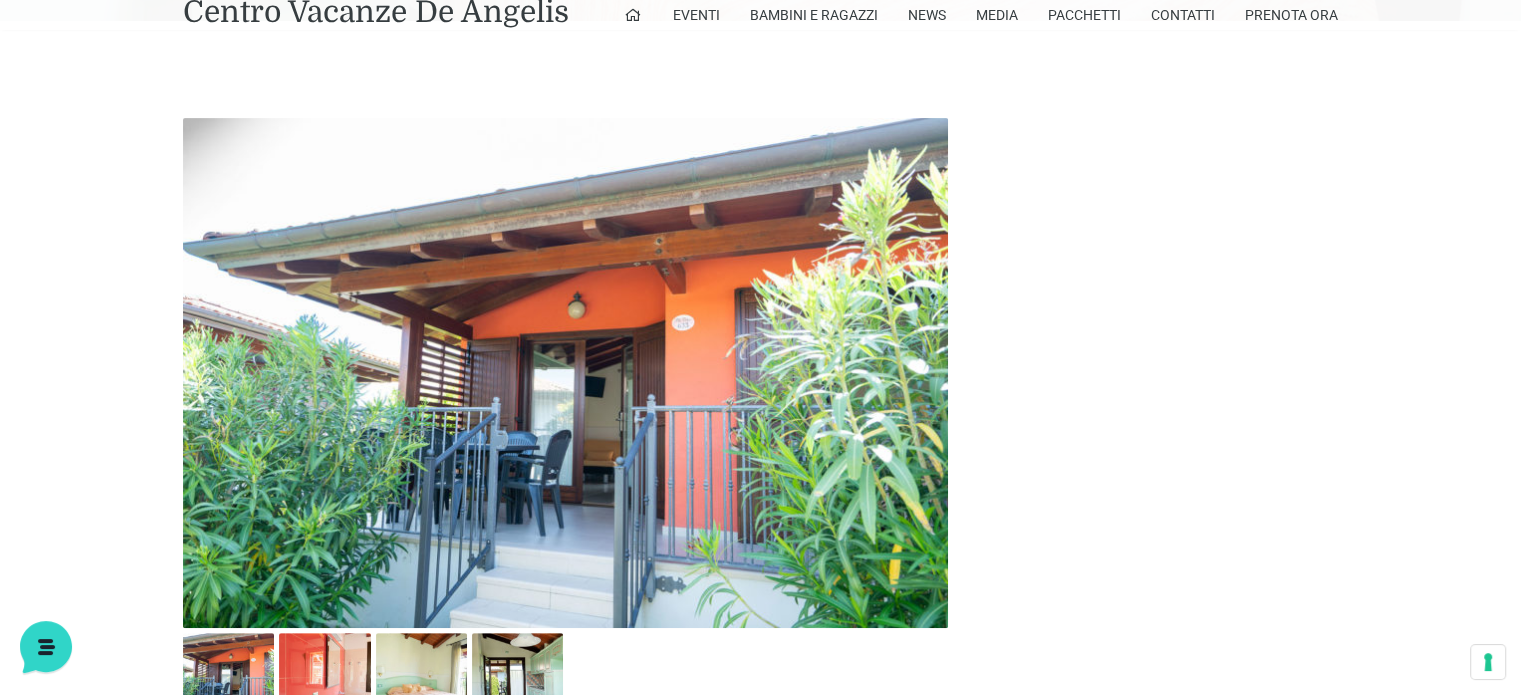 scroll, scrollTop: 695, scrollLeft: 0, axis: vertical 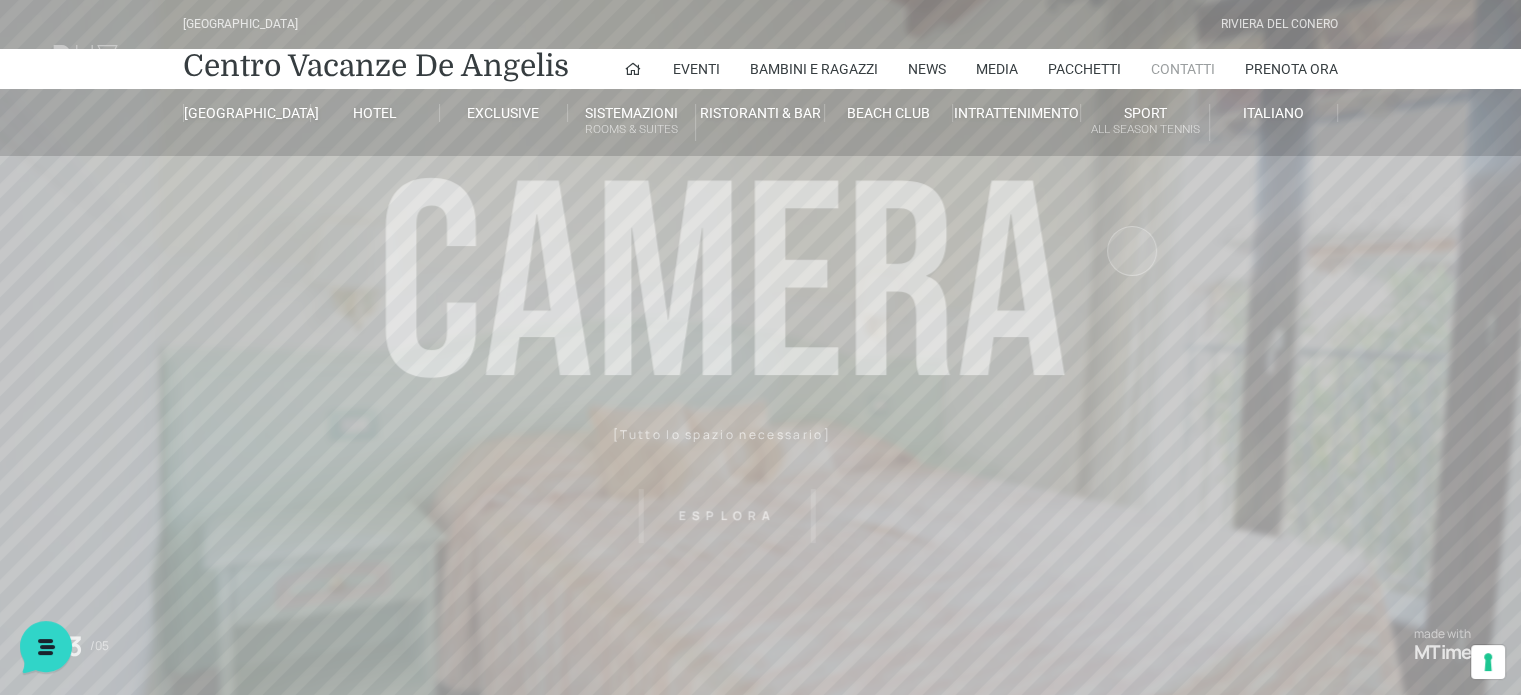 click on "Contatti" at bounding box center (1183, 69) 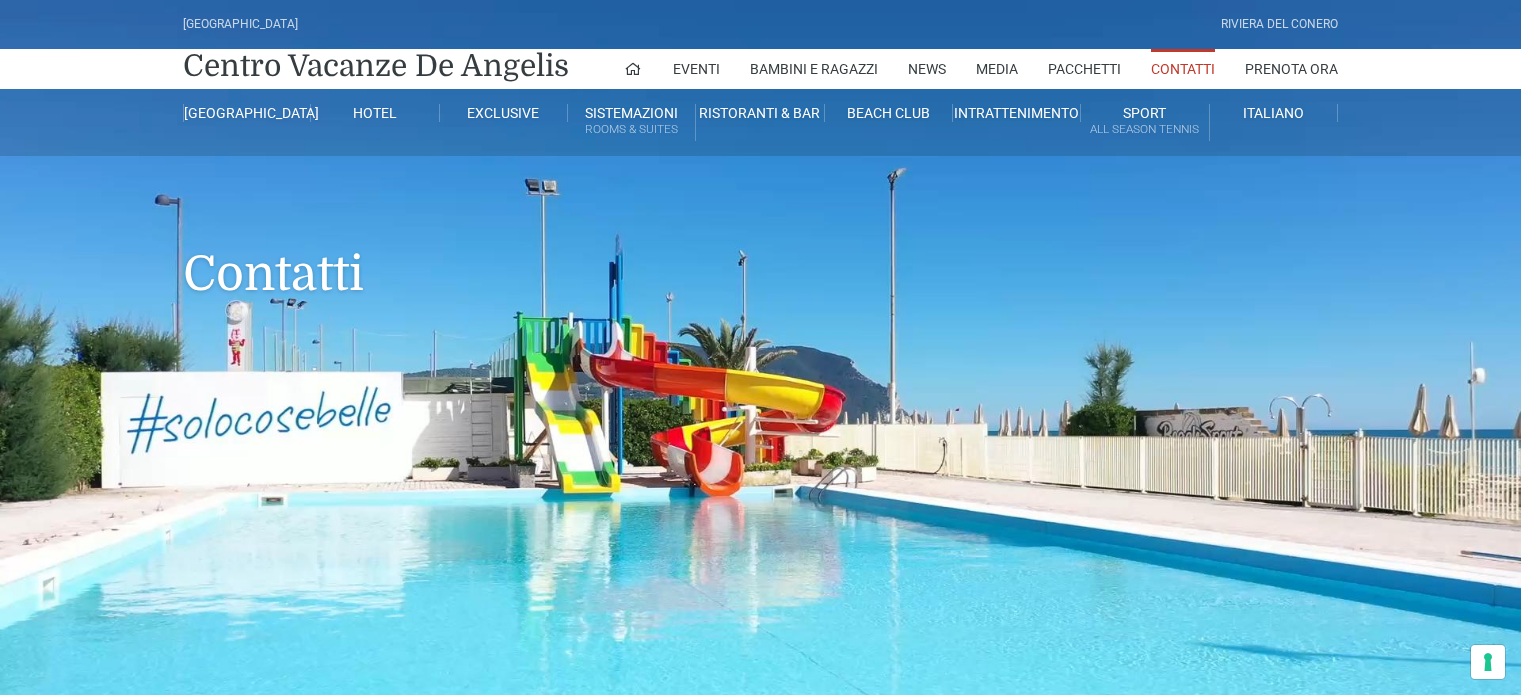 scroll, scrollTop: 0, scrollLeft: 0, axis: both 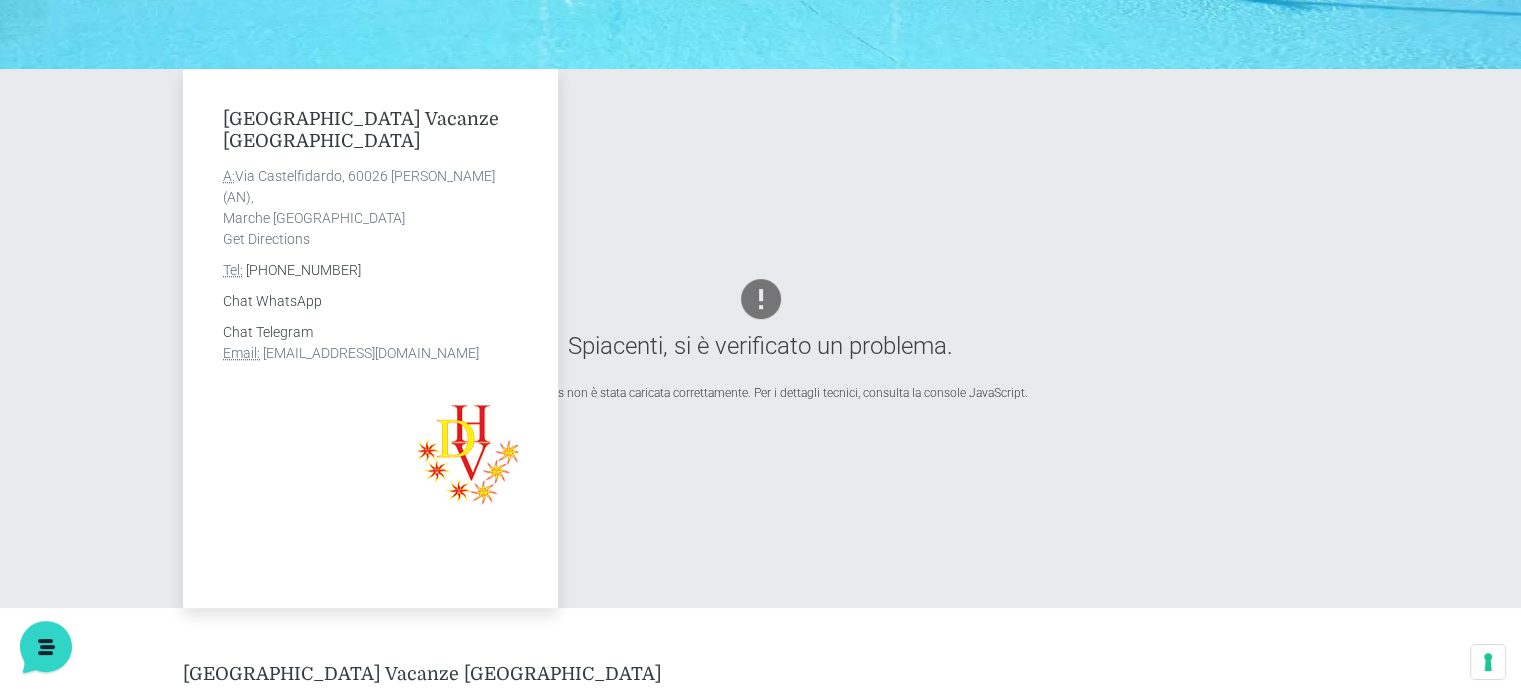 drag, startPoint x: 512, startPoint y: 352, endPoint x: 264, endPoint y: 355, distance: 248.01814 